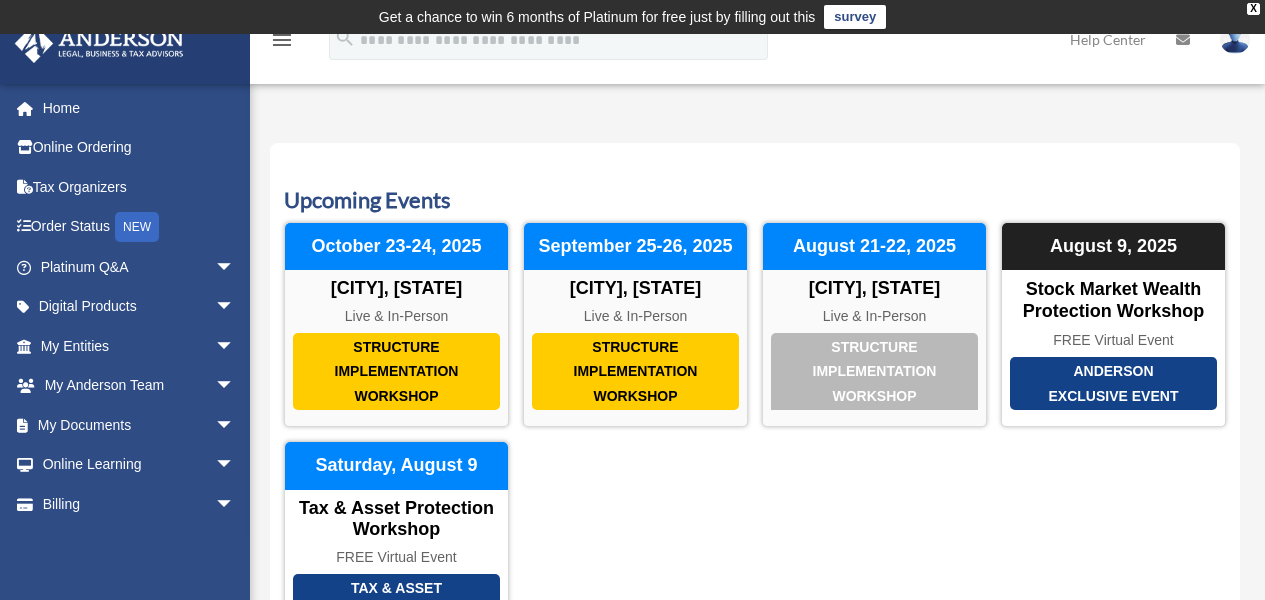 scroll, scrollTop: 0, scrollLeft: 0, axis: both 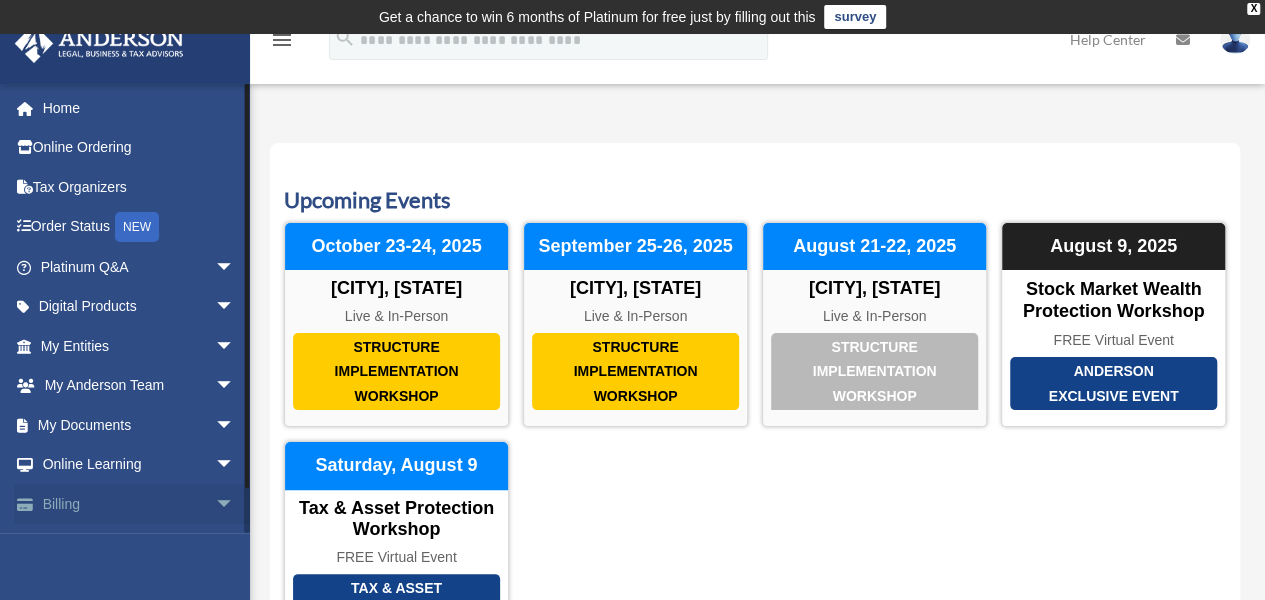 click on "Billing arrow_drop_down" at bounding box center (139, 504) 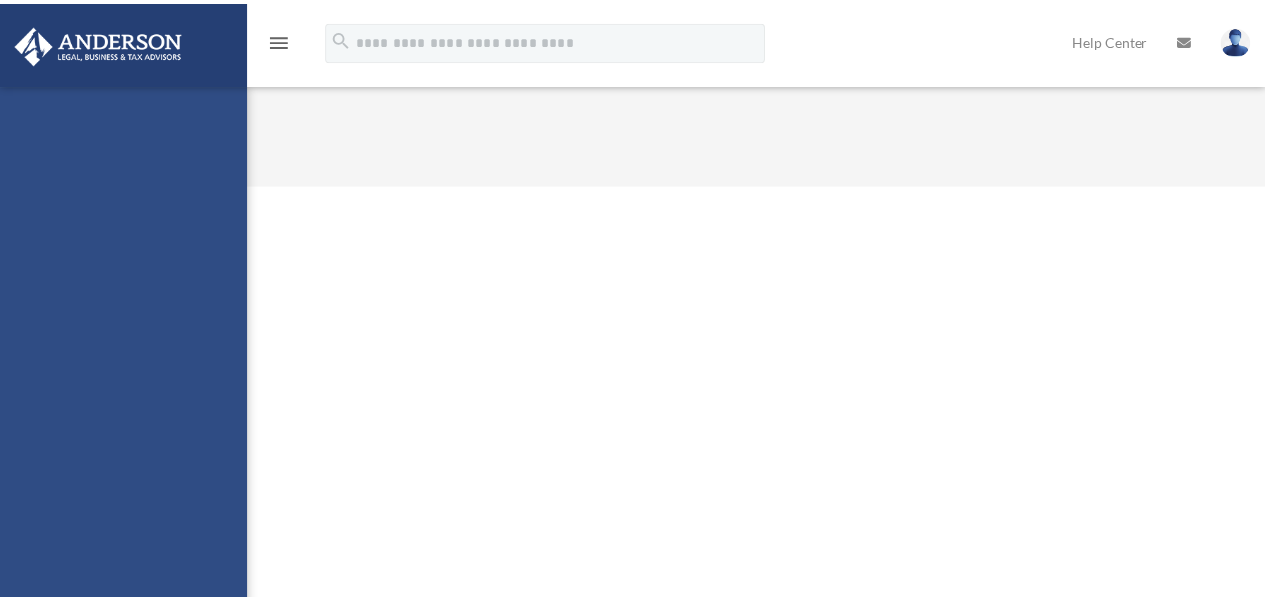 scroll, scrollTop: 0, scrollLeft: 0, axis: both 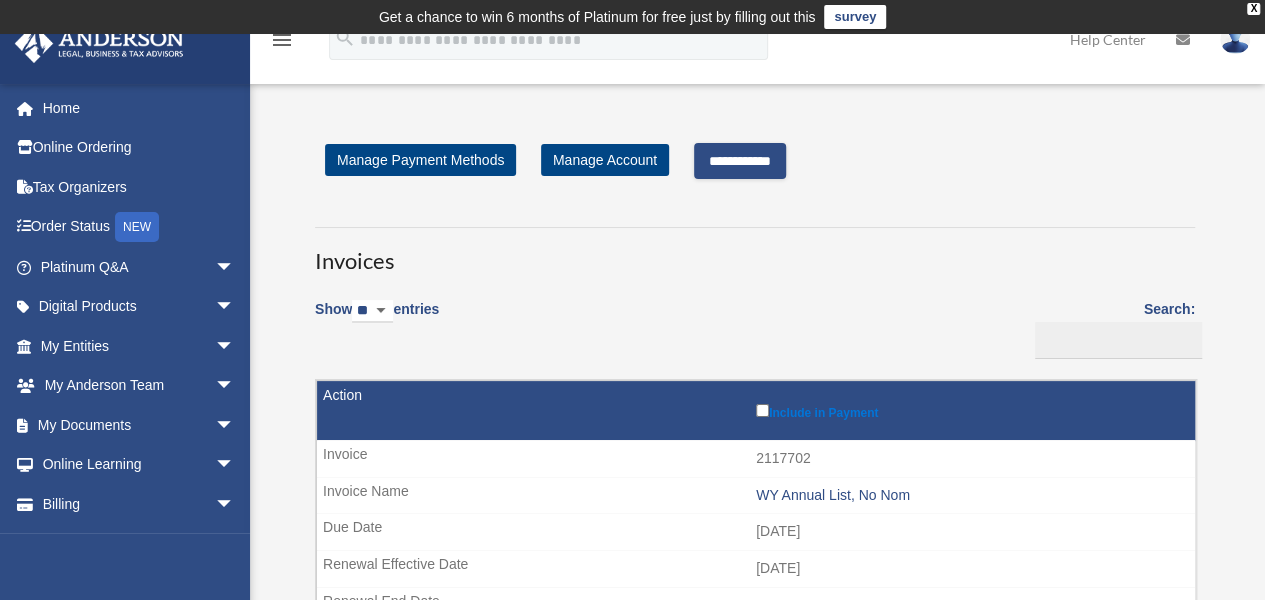 click on "**********" at bounding box center [740, 161] 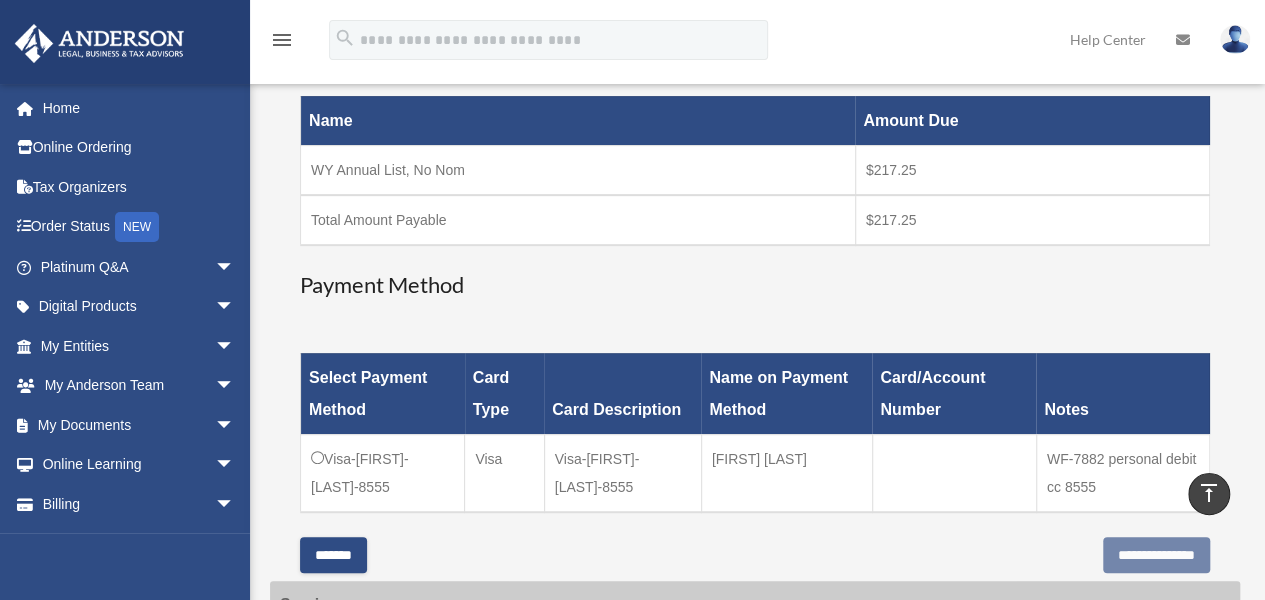 scroll, scrollTop: 346, scrollLeft: 0, axis: vertical 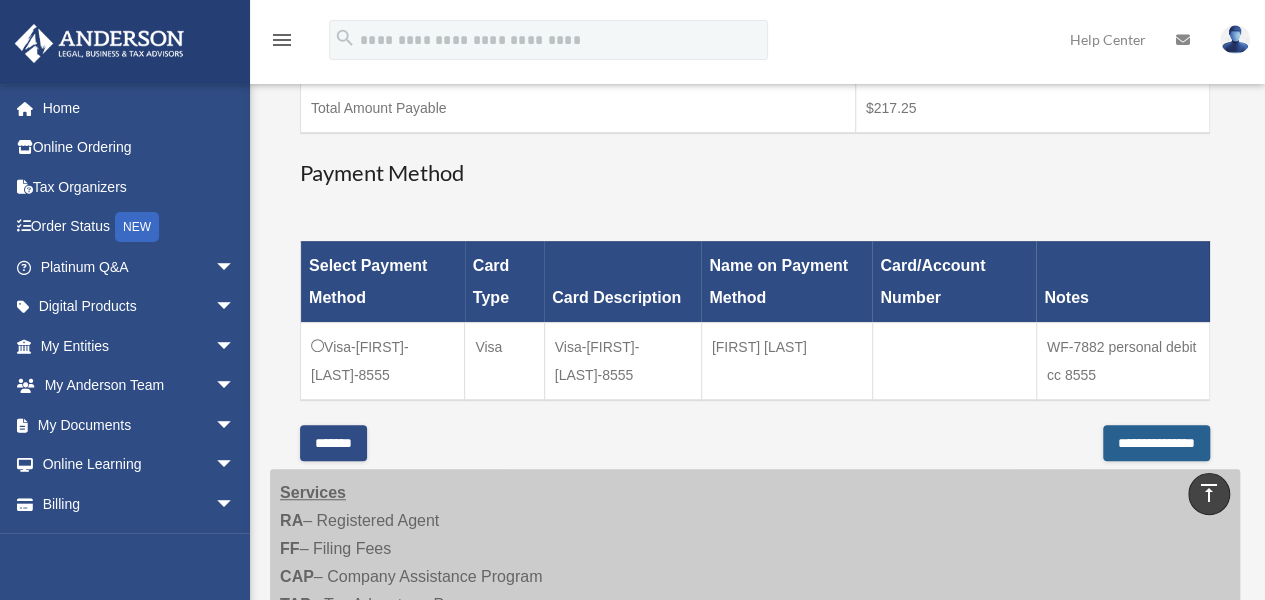 click on "**********" at bounding box center [1156, 443] 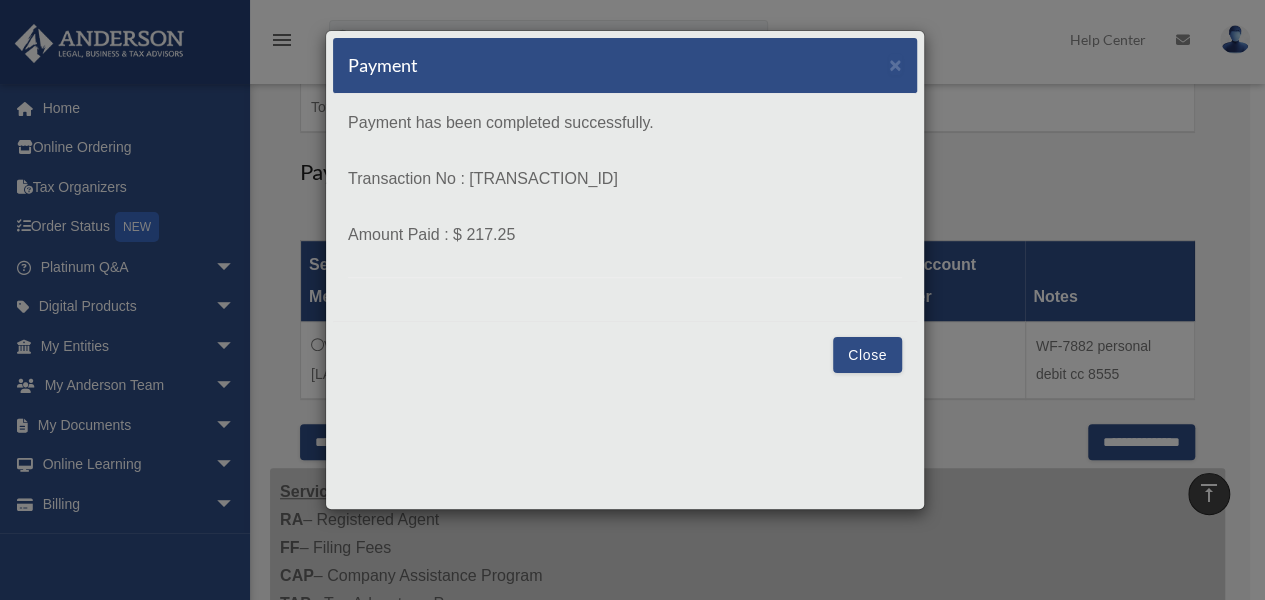 click on "Close" at bounding box center (867, 355) 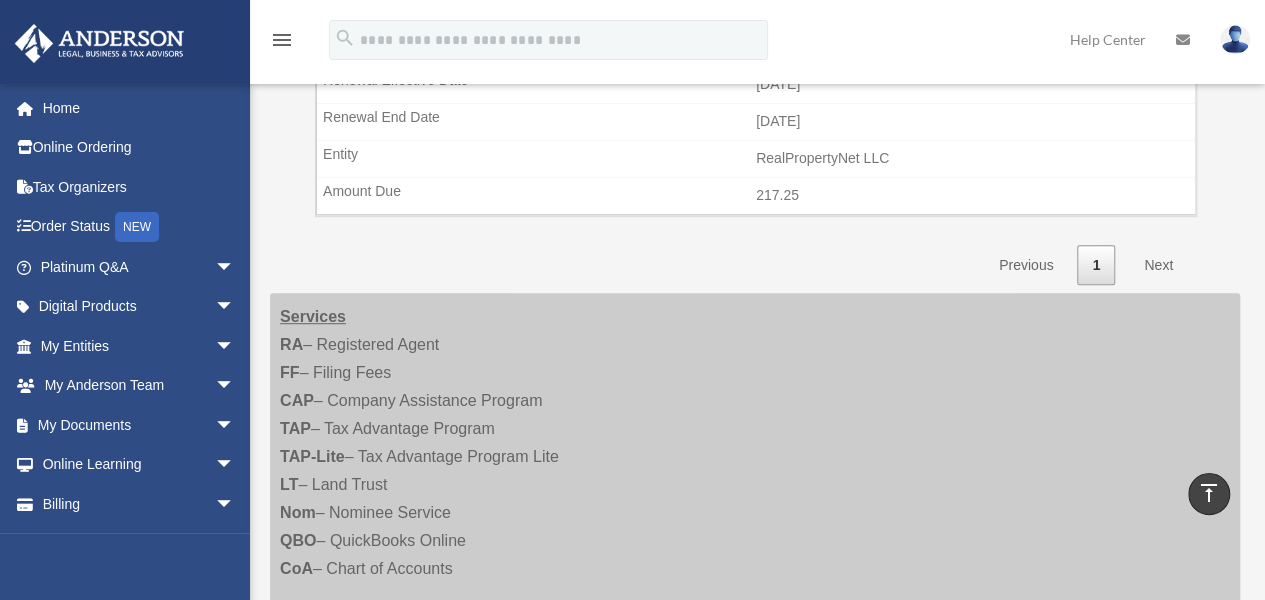 scroll, scrollTop: 486, scrollLeft: 0, axis: vertical 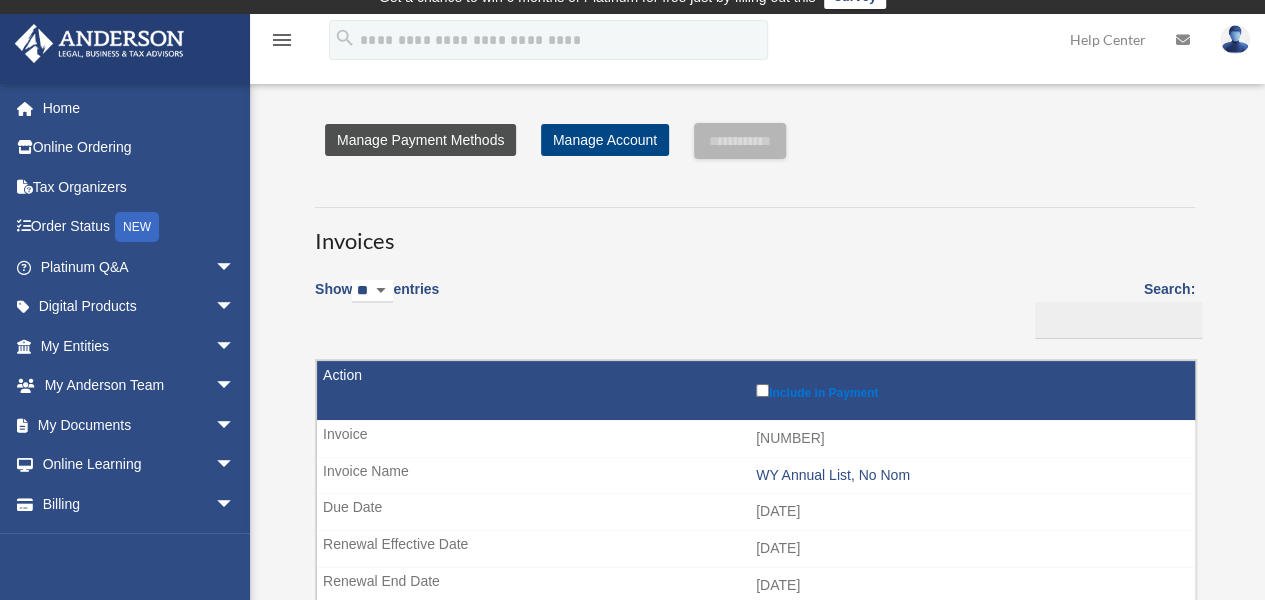 click on "Manage Payment Methods" at bounding box center (420, 140) 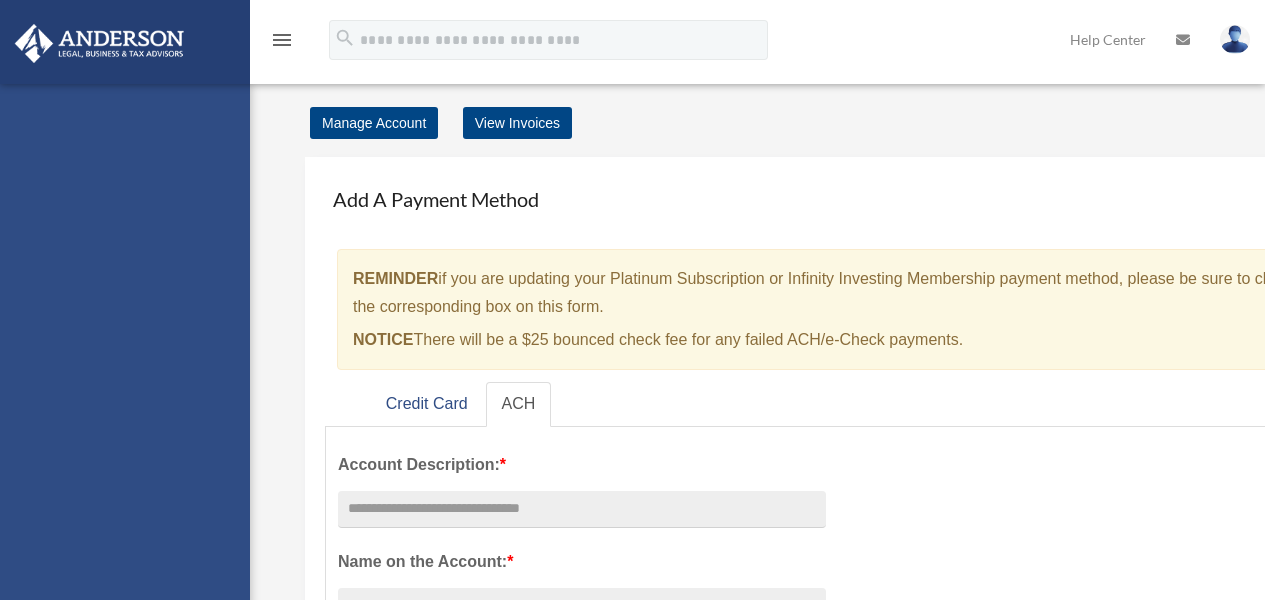 scroll, scrollTop: 0, scrollLeft: 0, axis: both 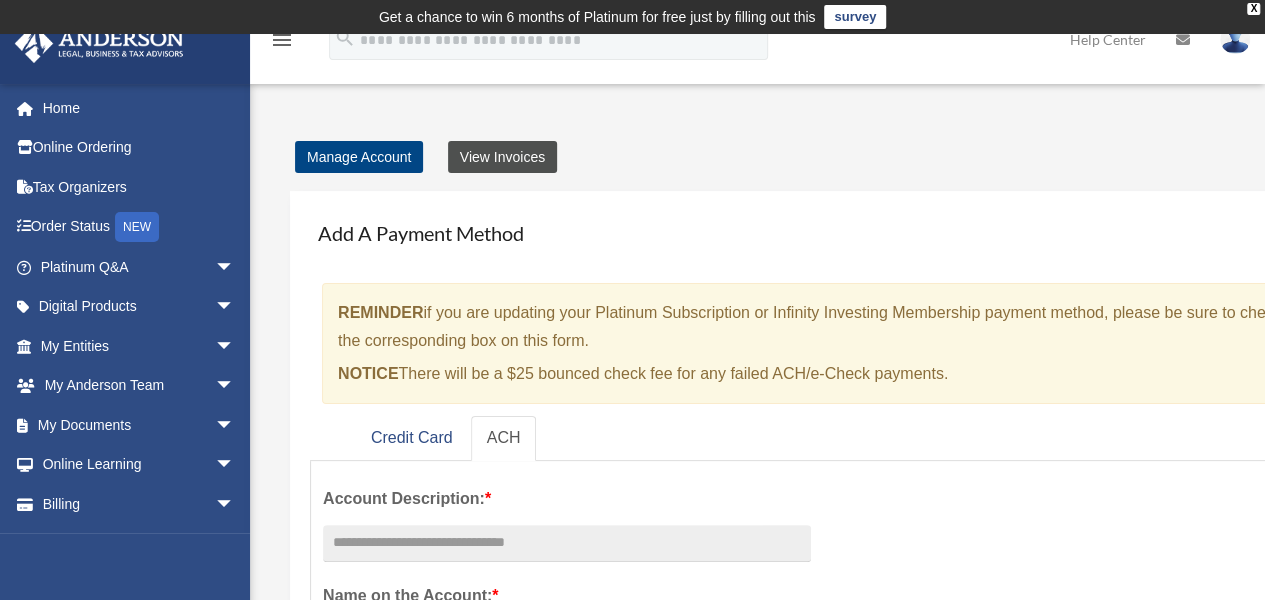 click on "View Invoices" at bounding box center (502, 157) 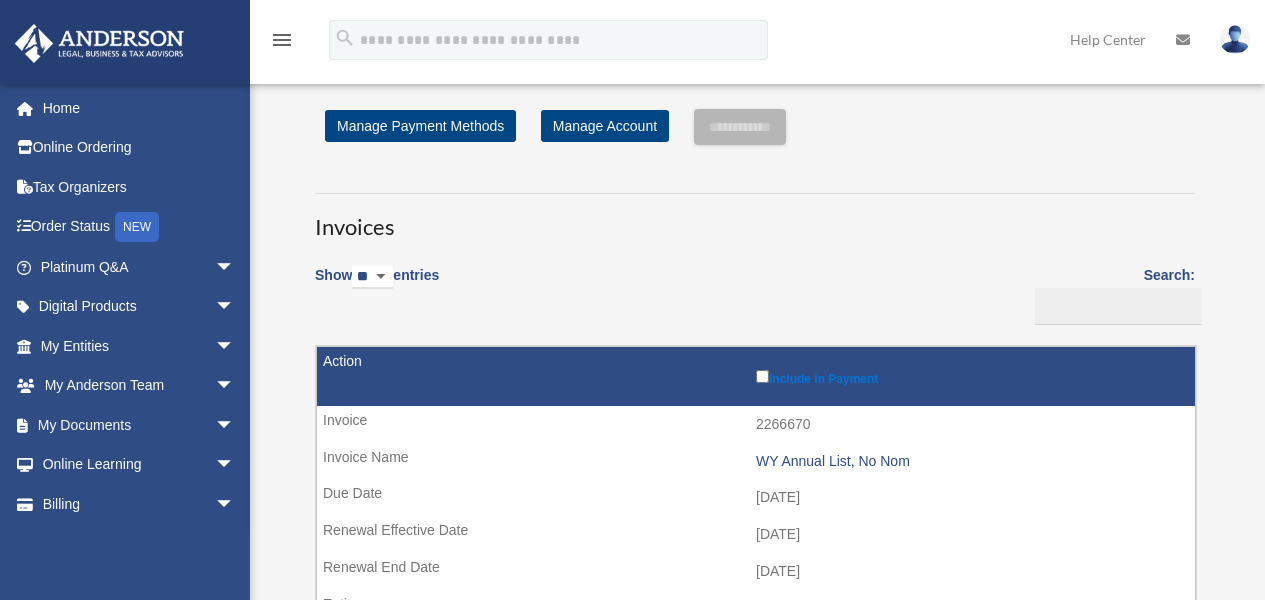 scroll, scrollTop: 0, scrollLeft: 0, axis: both 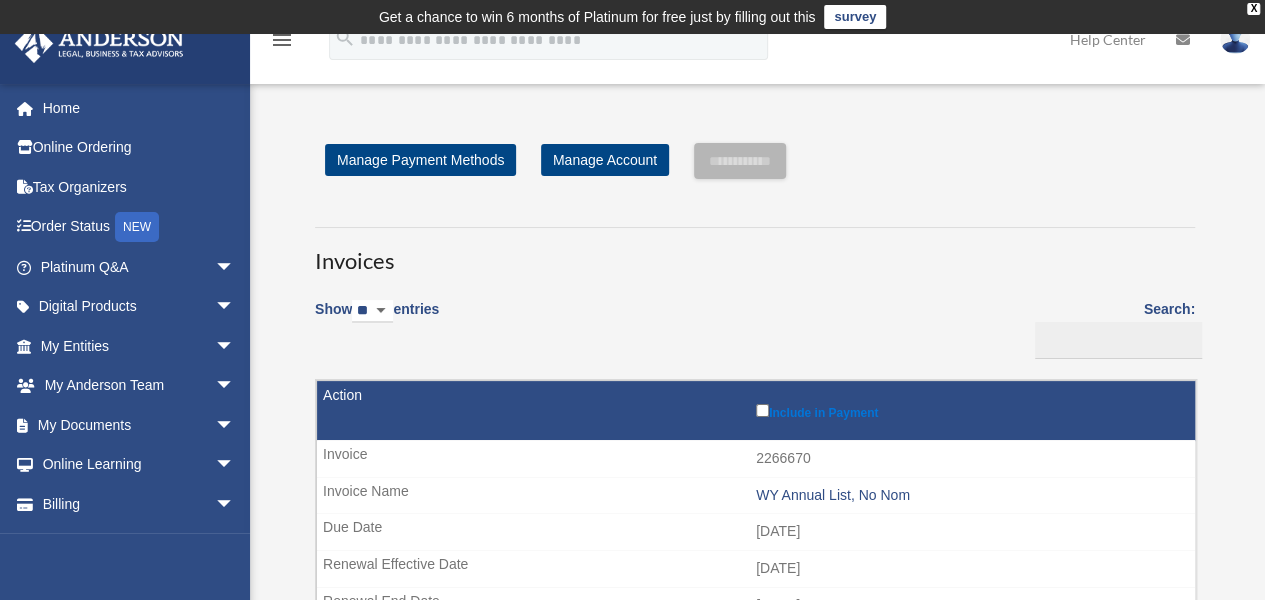 click at bounding box center [1235, 39] 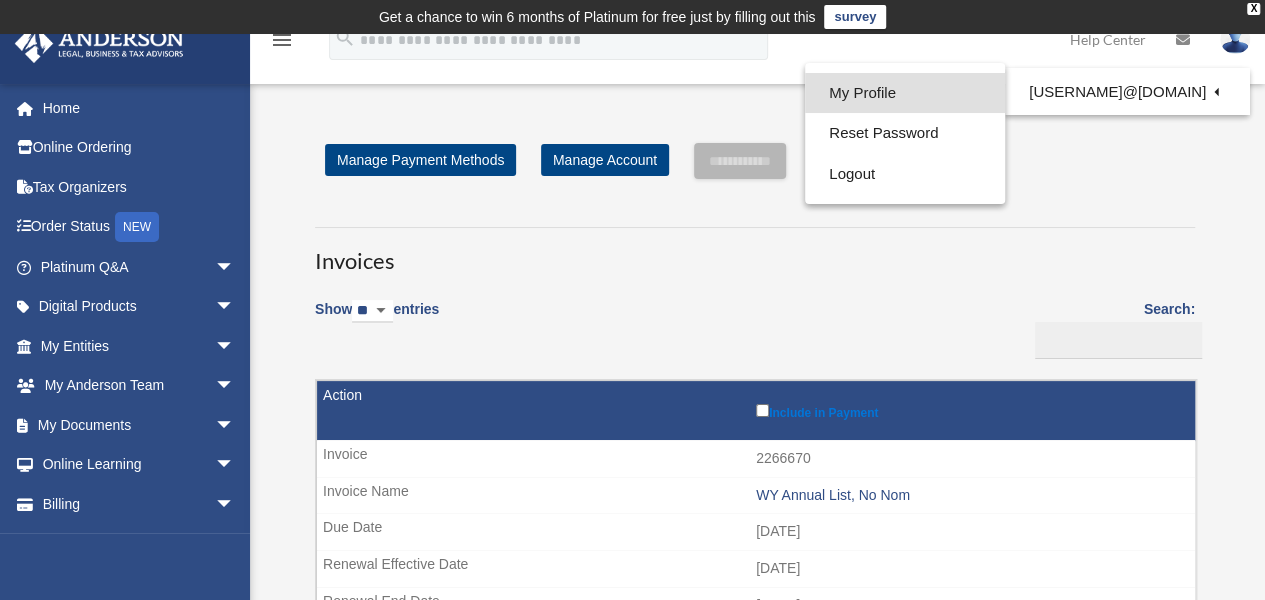 click on "My Profile" at bounding box center [905, 93] 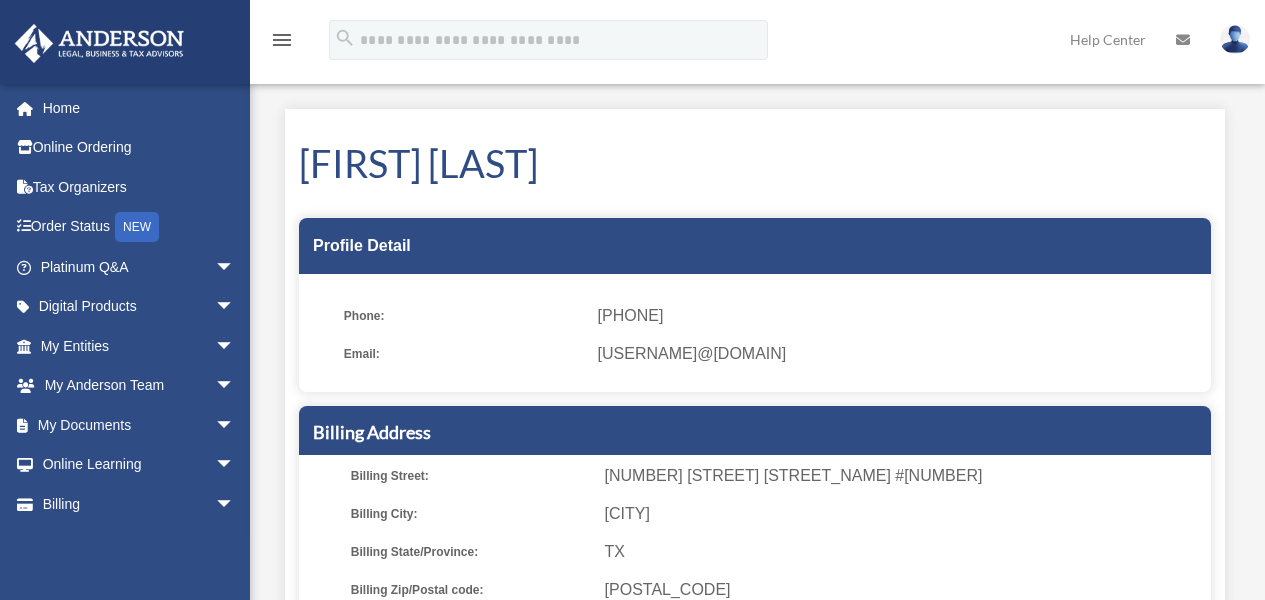 scroll, scrollTop: 0, scrollLeft: 0, axis: both 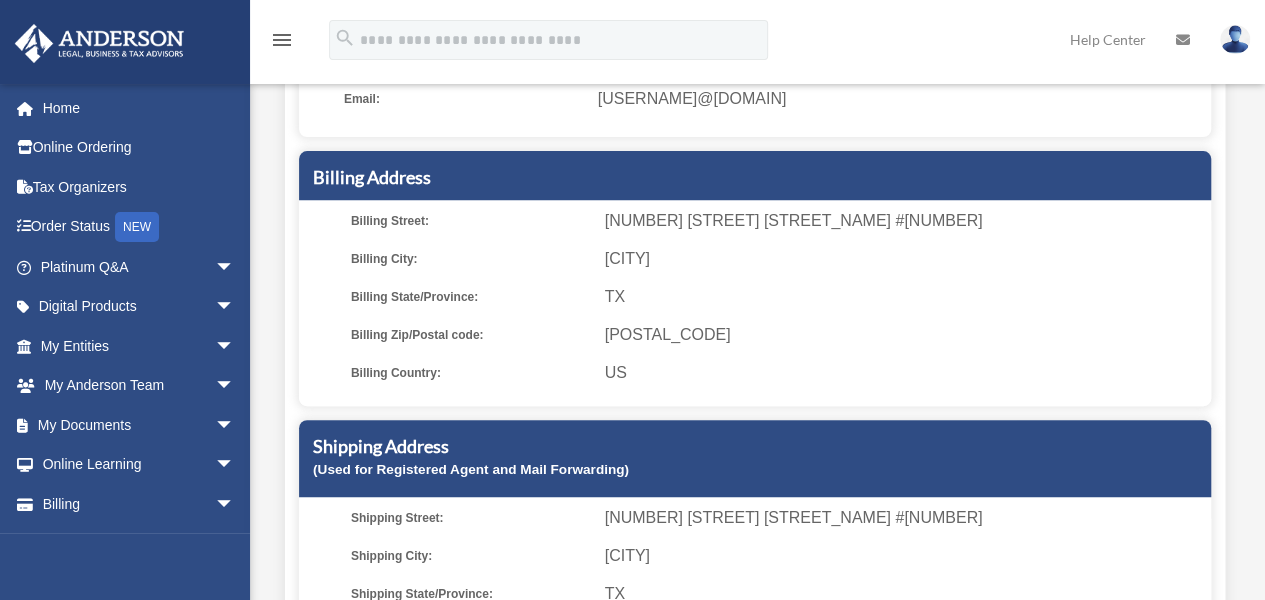 click on "[NUMBER] [STREET] #[NUMBER]" at bounding box center [904, 221] 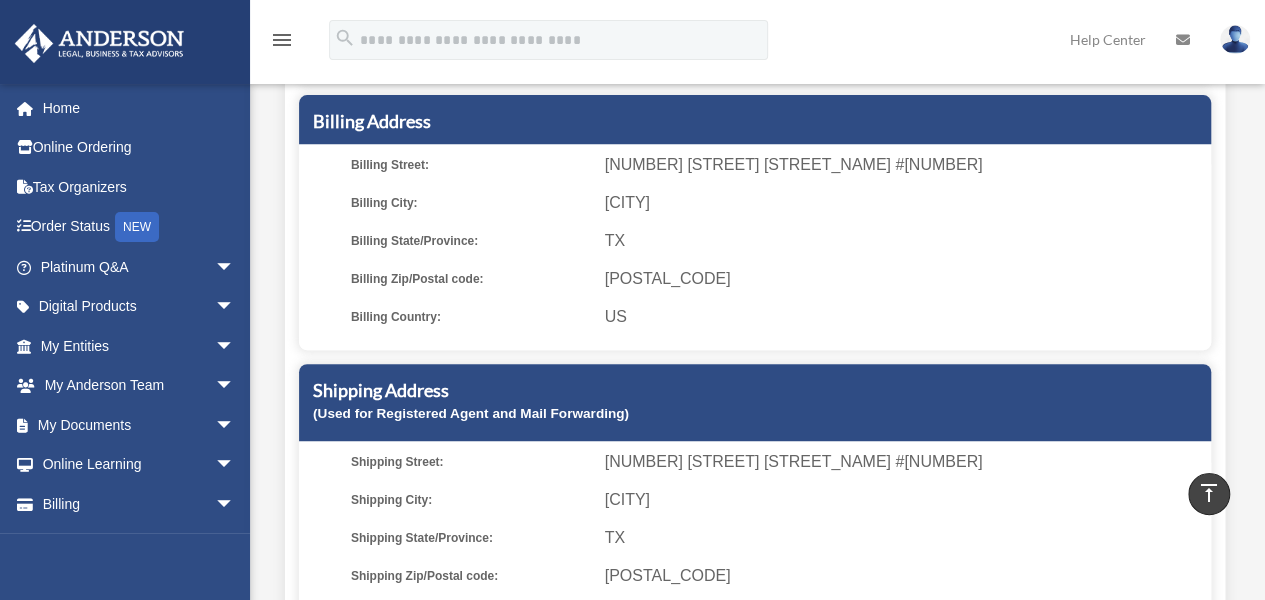 scroll, scrollTop: 0, scrollLeft: 0, axis: both 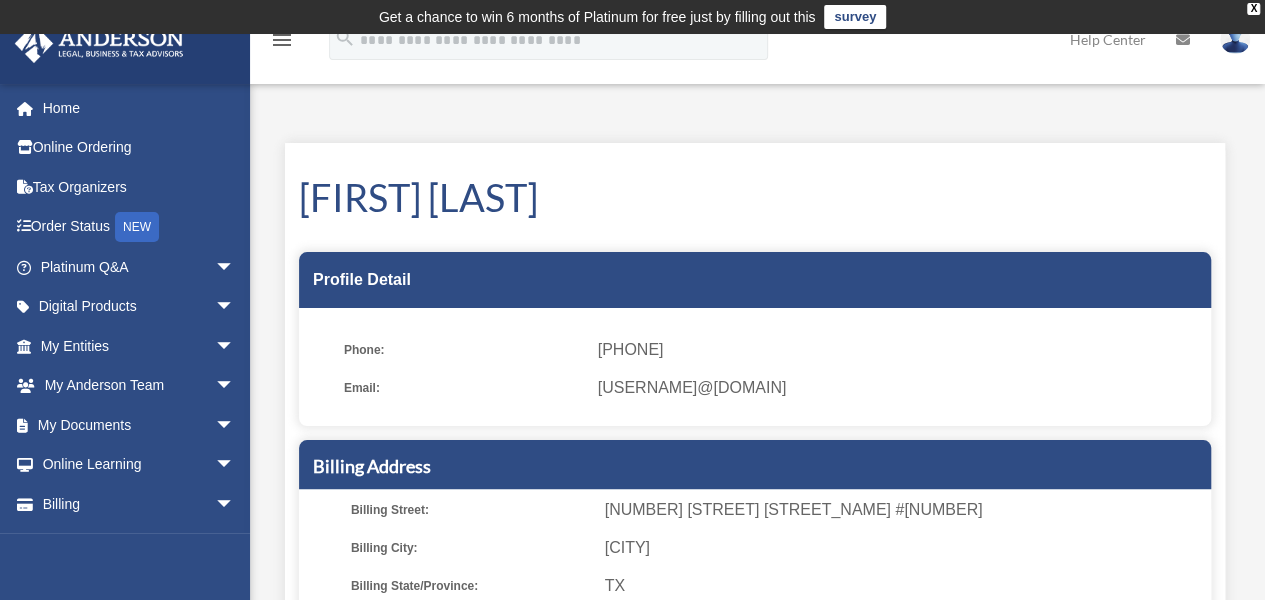 click at bounding box center [1235, 39] 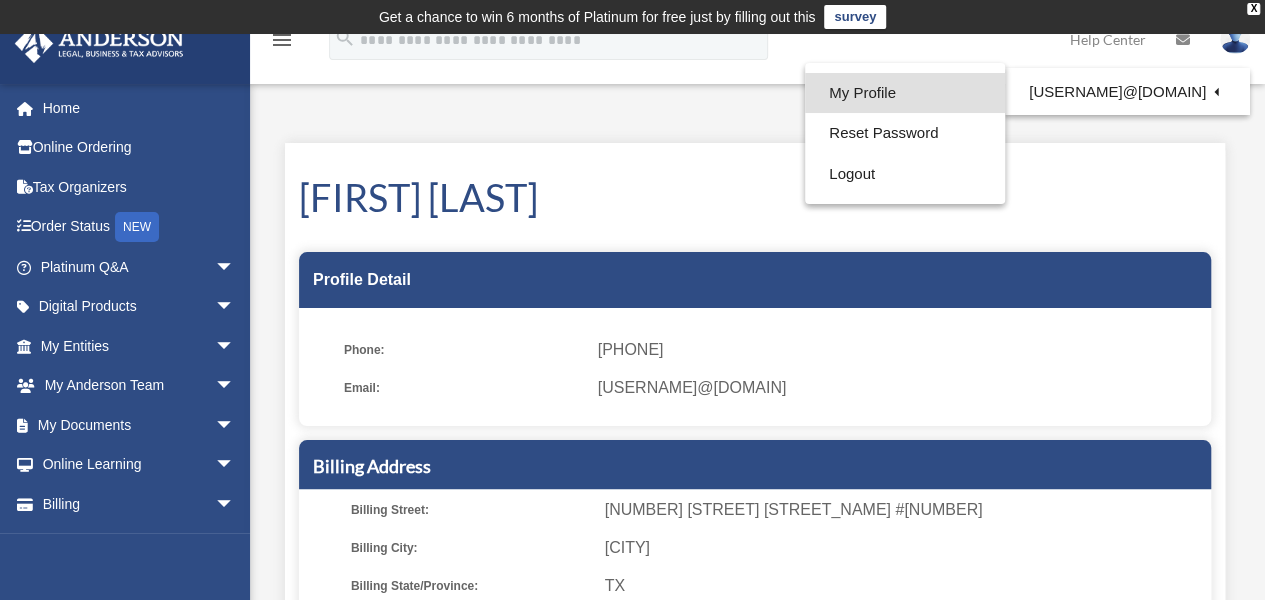 click on "My Profile" at bounding box center [905, 93] 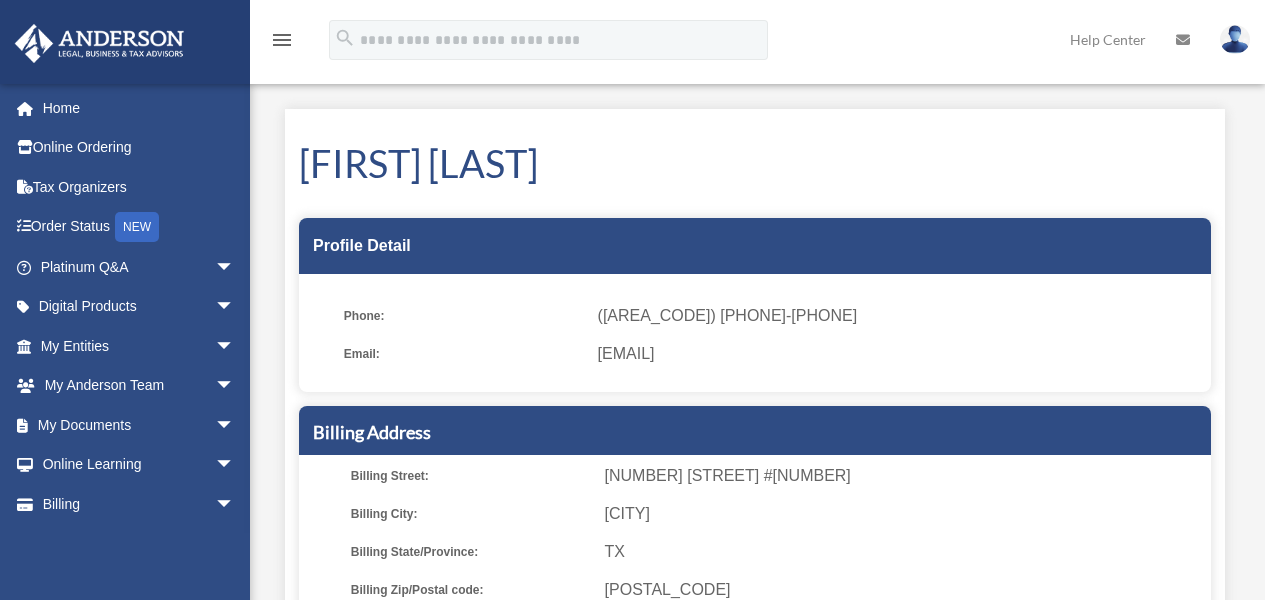 scroll, scrollTop: 0, scrollLeft: 0, axis: both 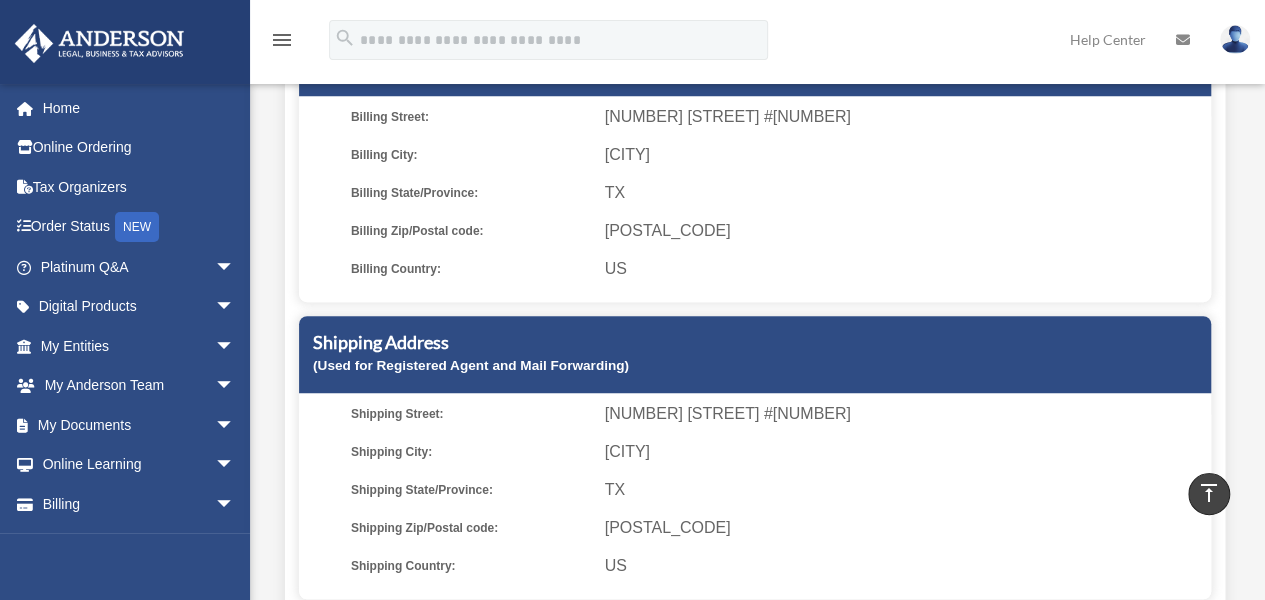 click on "[CITY]" at bounding box center [904, 452] 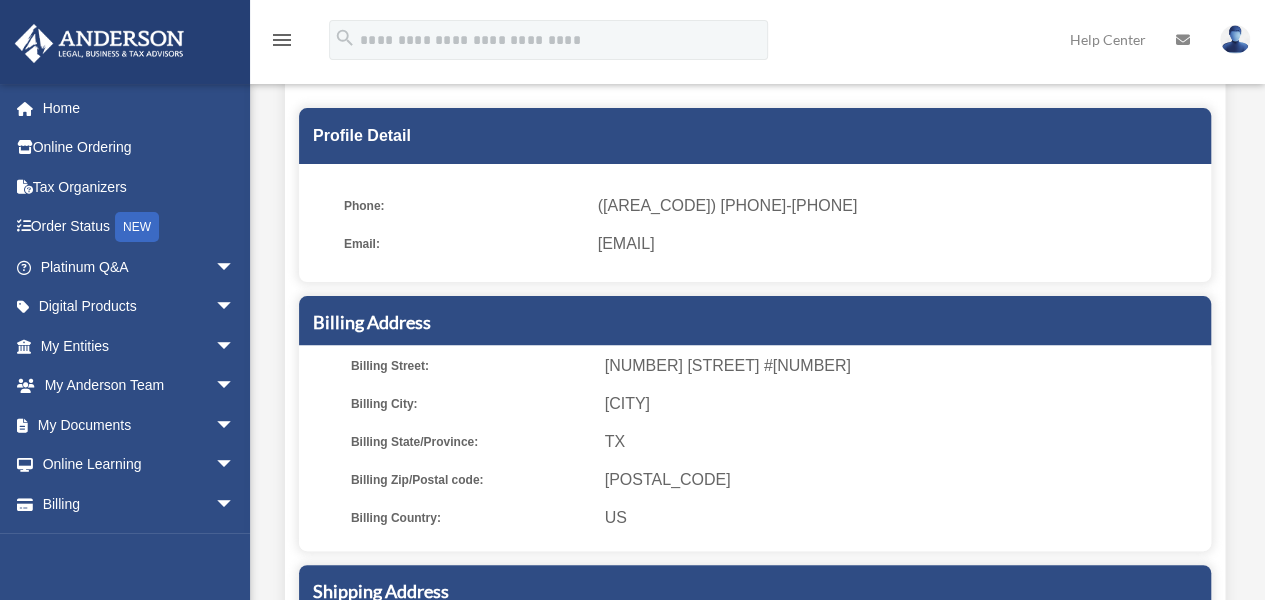 scroll, scrollTop: 138, scrollLeft: 0, axis: vertical 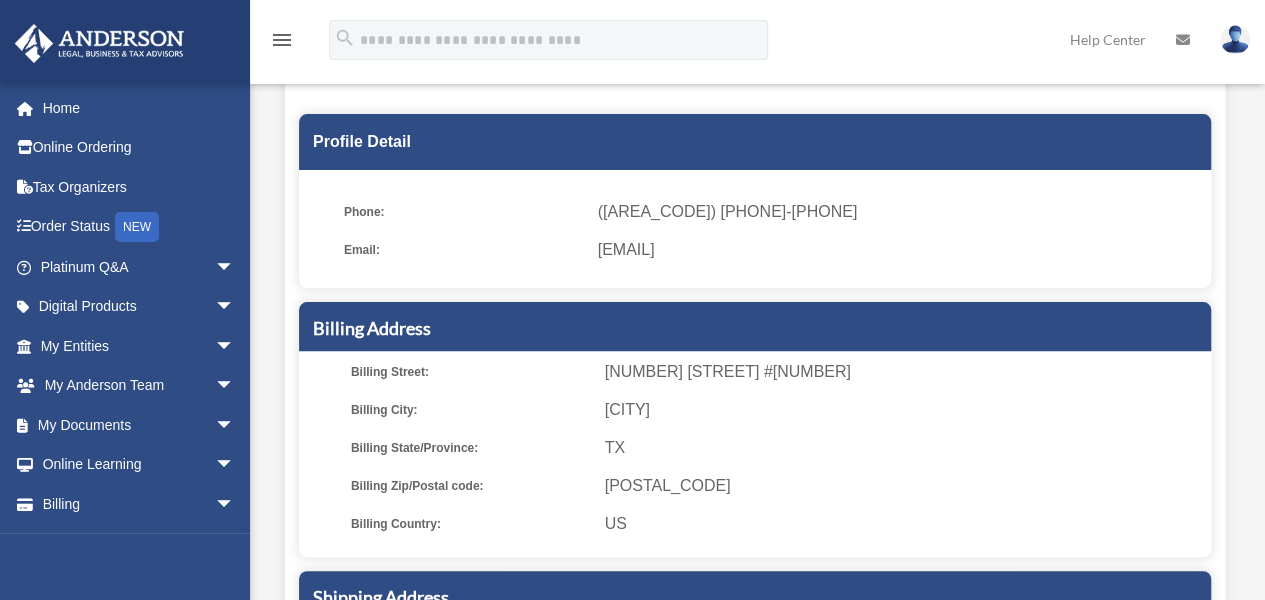click at bounding box center (1183, 40) 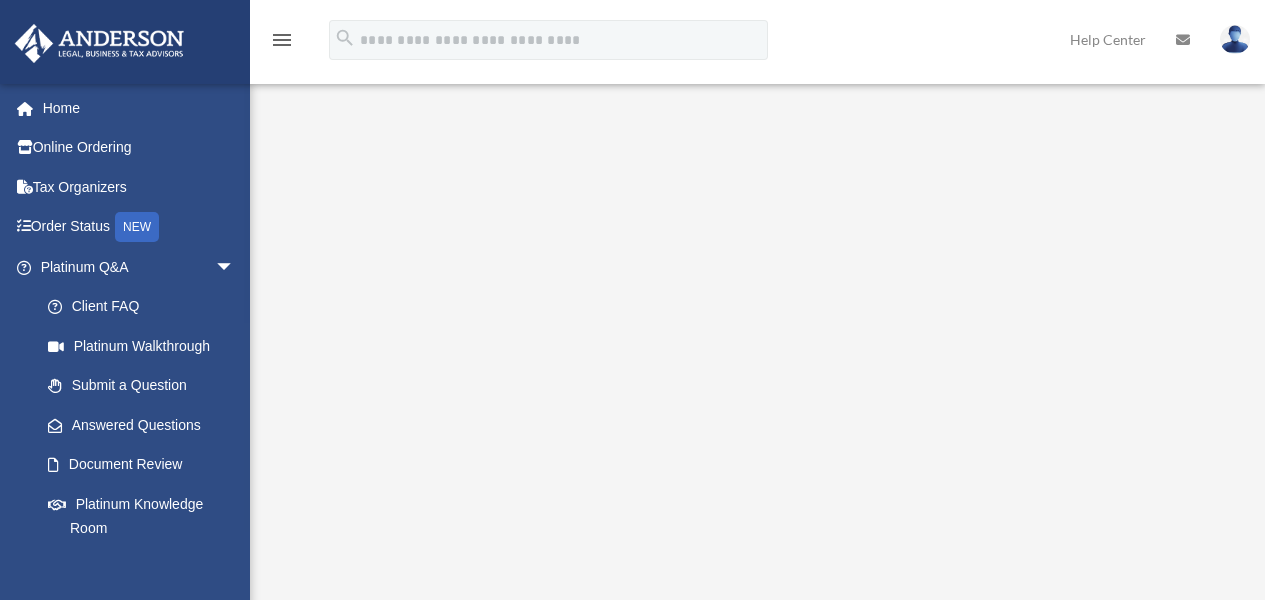 scroll, scrollTop: 0, scrollLeft: 0, axis: both 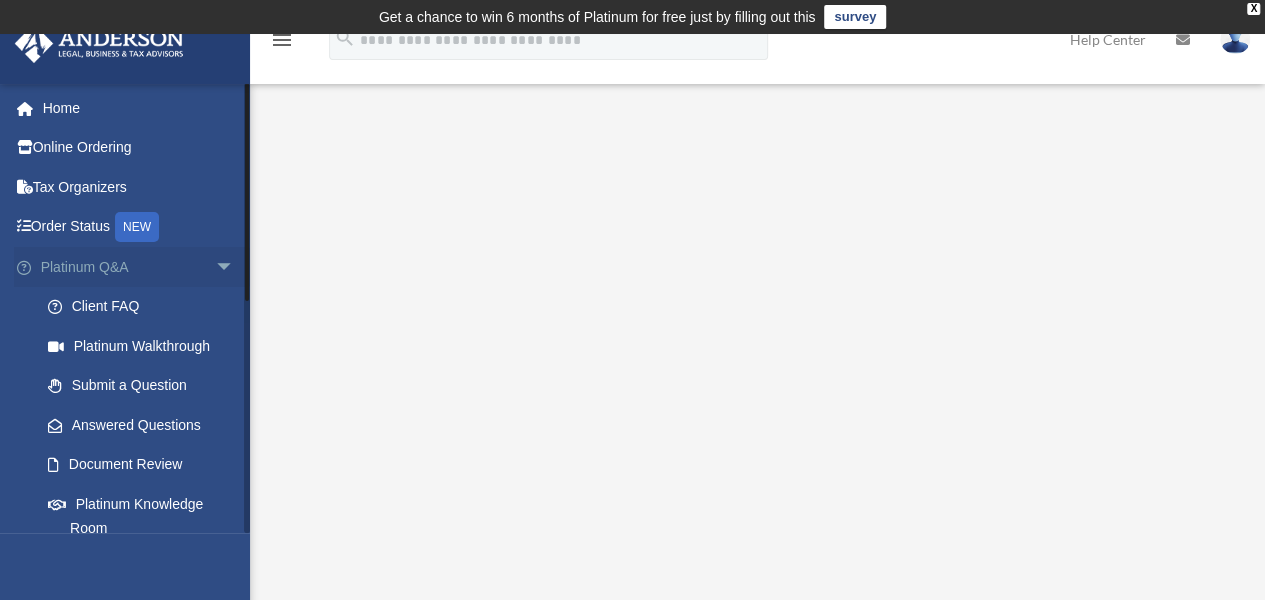 click on "arrow_drop_down" at bounding box center (235, 267) 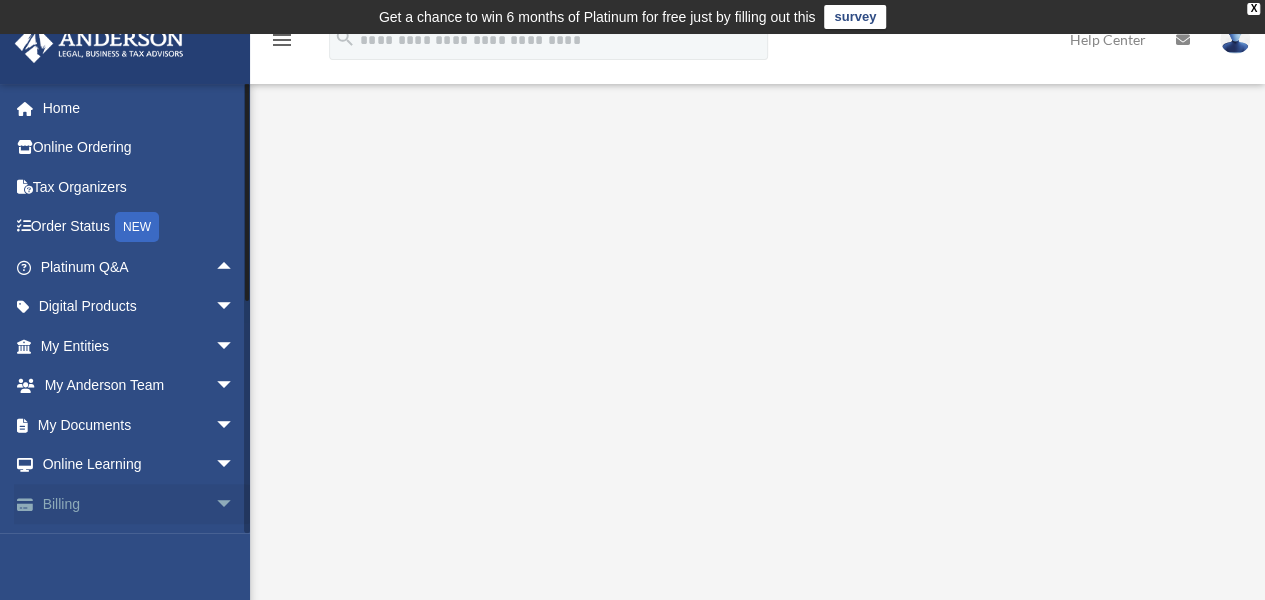 click on "Billing arrow_drop_down" at bounding box center [139, 504] 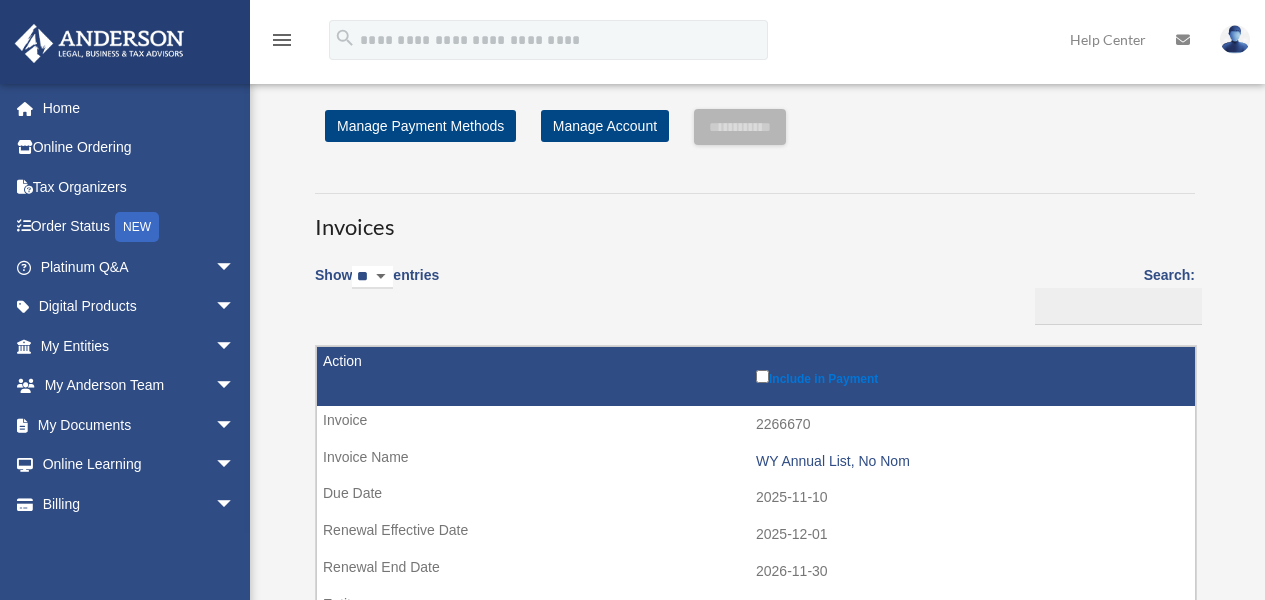 scroll, scrollTop: 0, scrollLeft: 0, axis: both 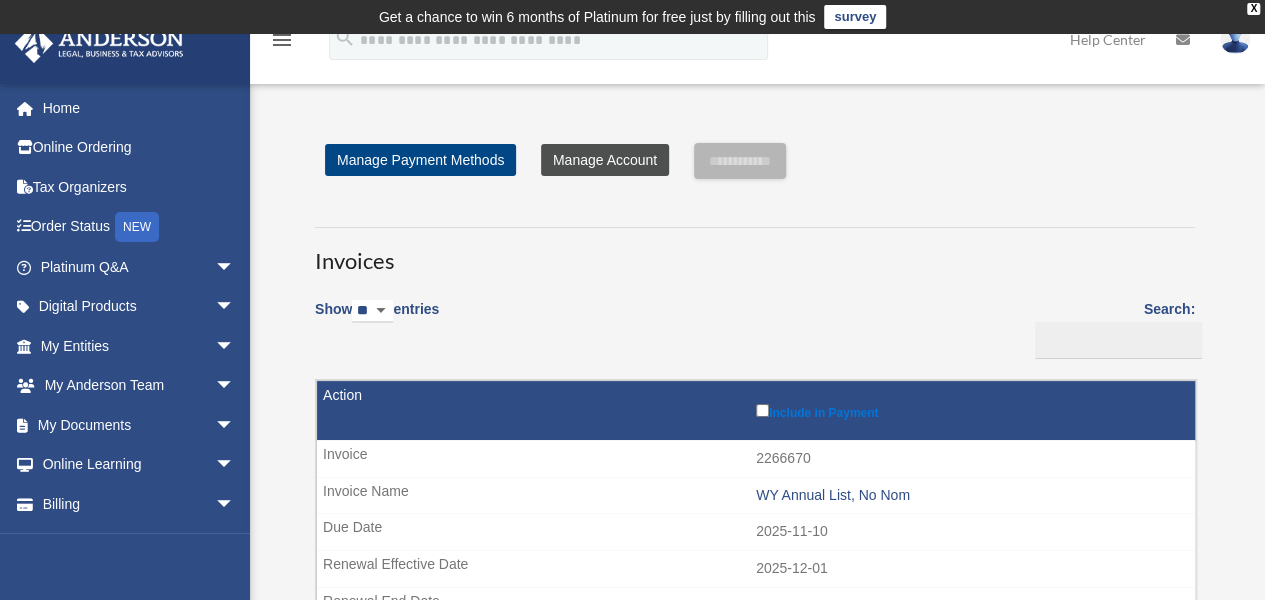click on "Manage Account" at bounding box center [605, 160] 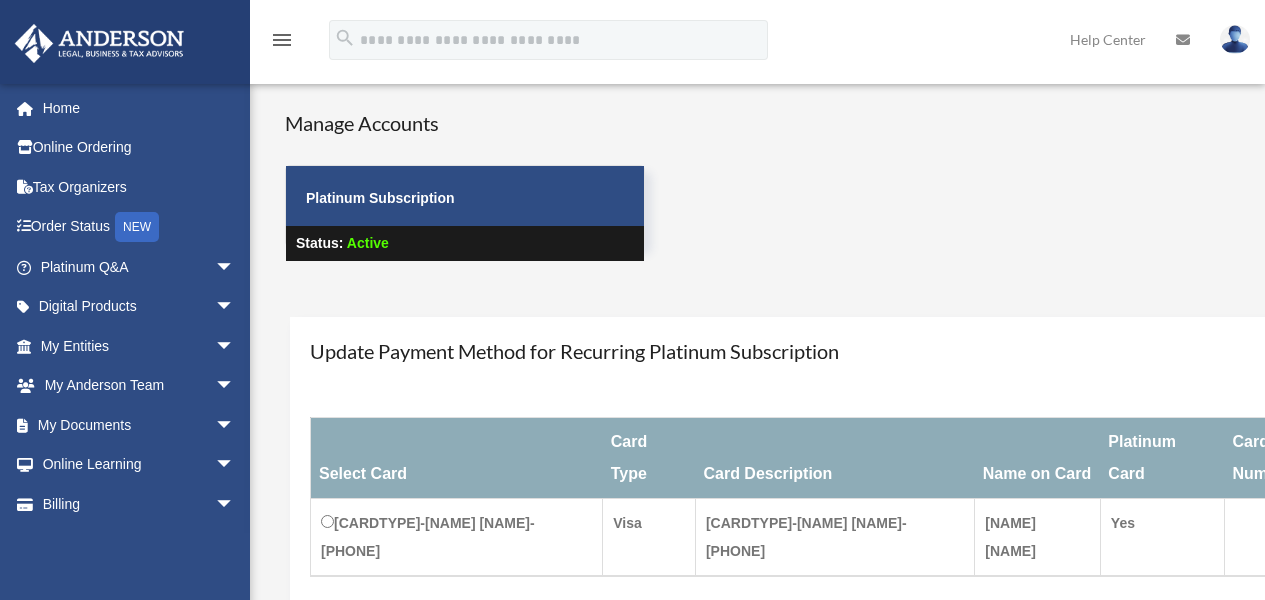 scroll, scrollTop: 0, scrollLeft: 0, axis: both 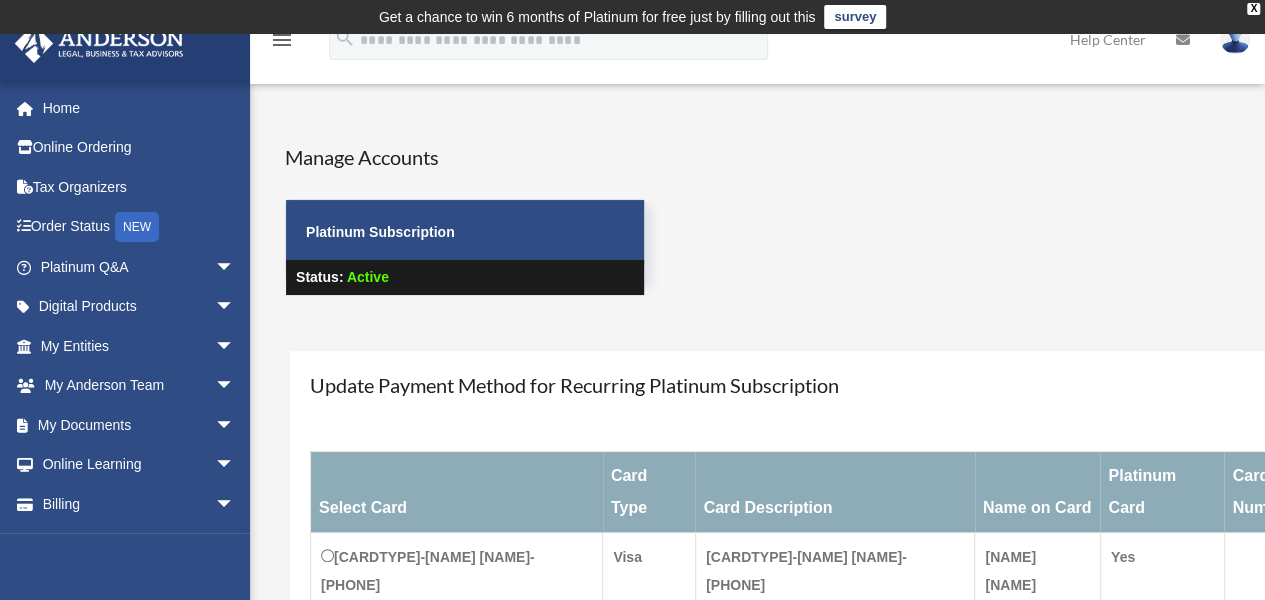 click at bounding box center (1235, 39) 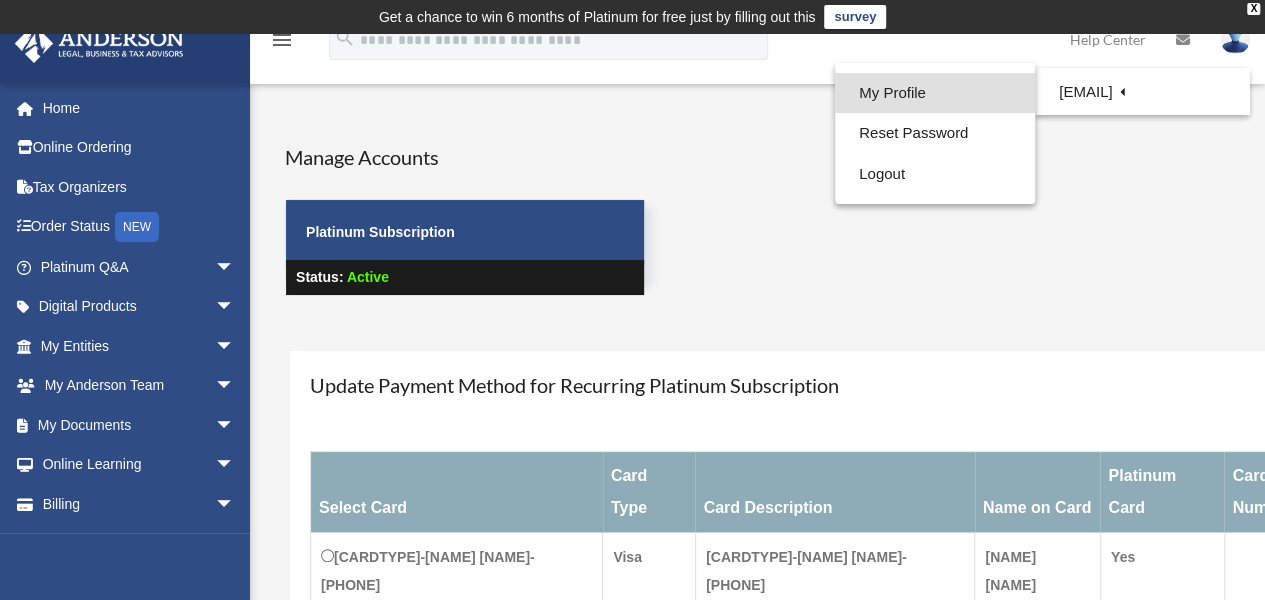 click on "My Profile" at bounding box center (935, 93) 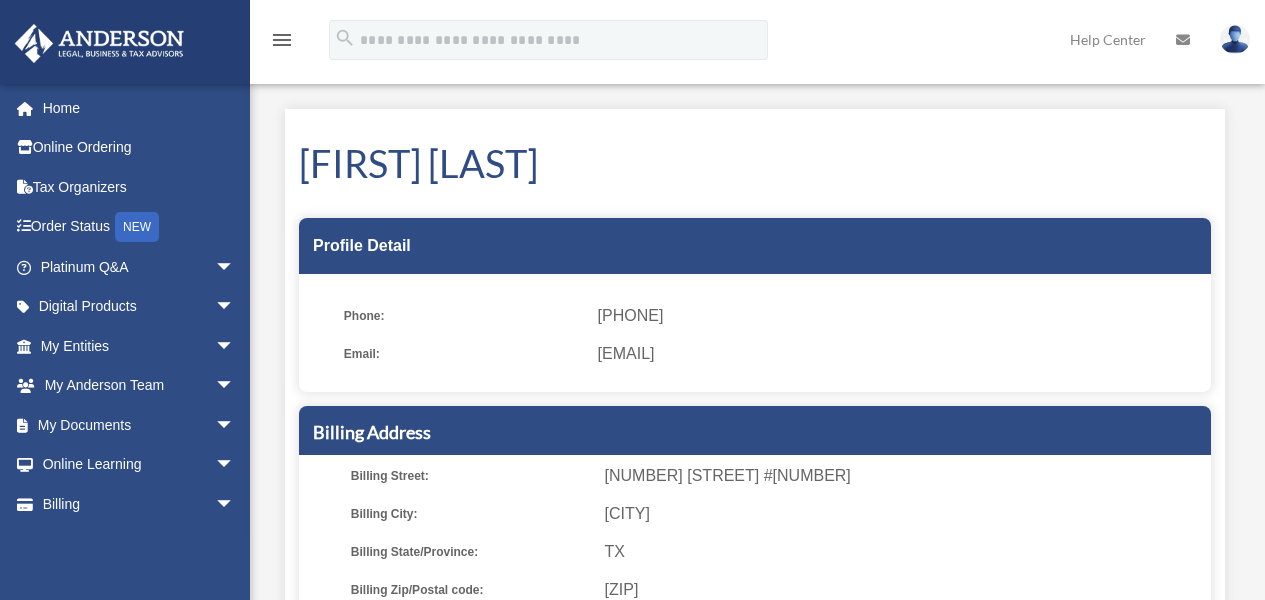 scroll, scrollTop: 0, scrollLeft: 0, axis: both 